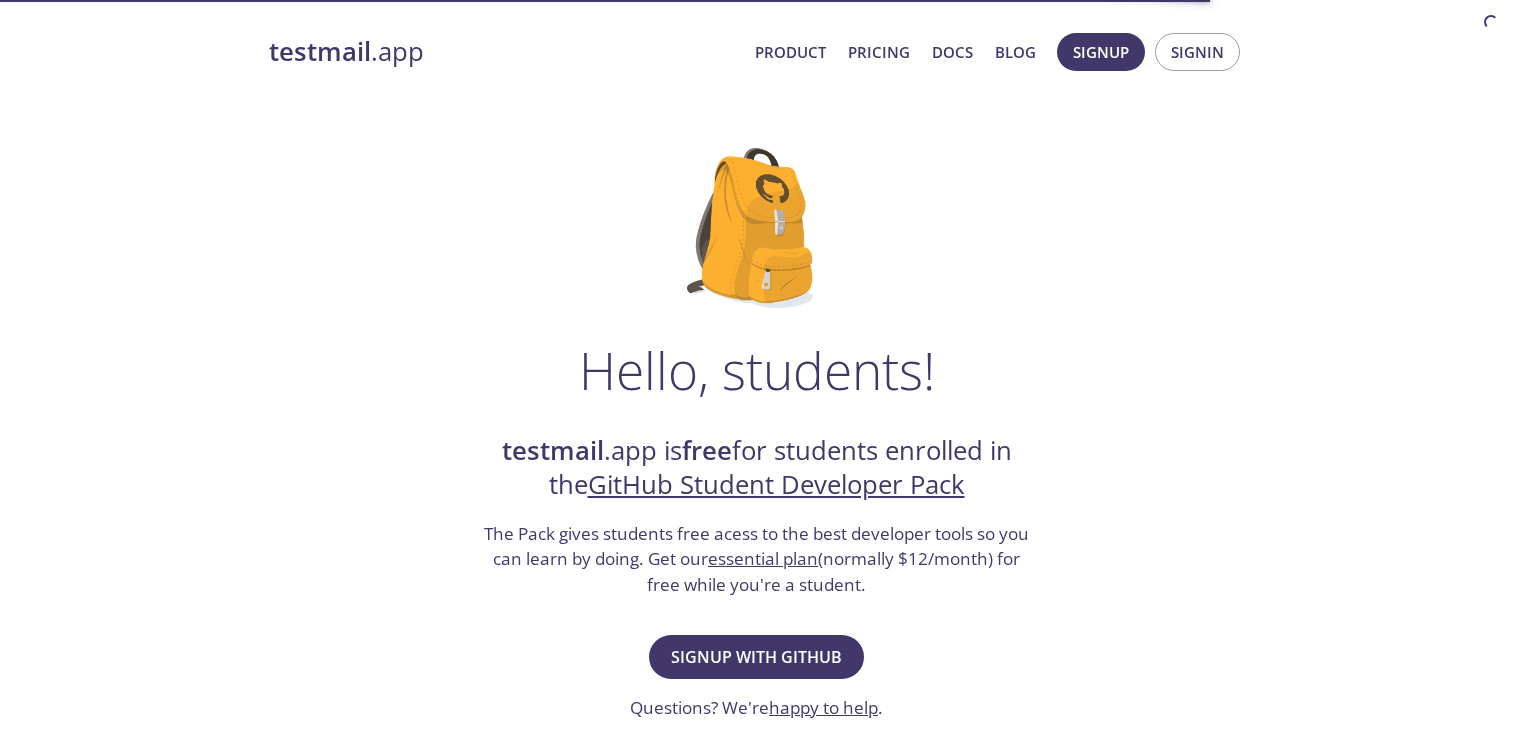 scroll, scrollTop: 0, scrollLeft: 0, axis: both 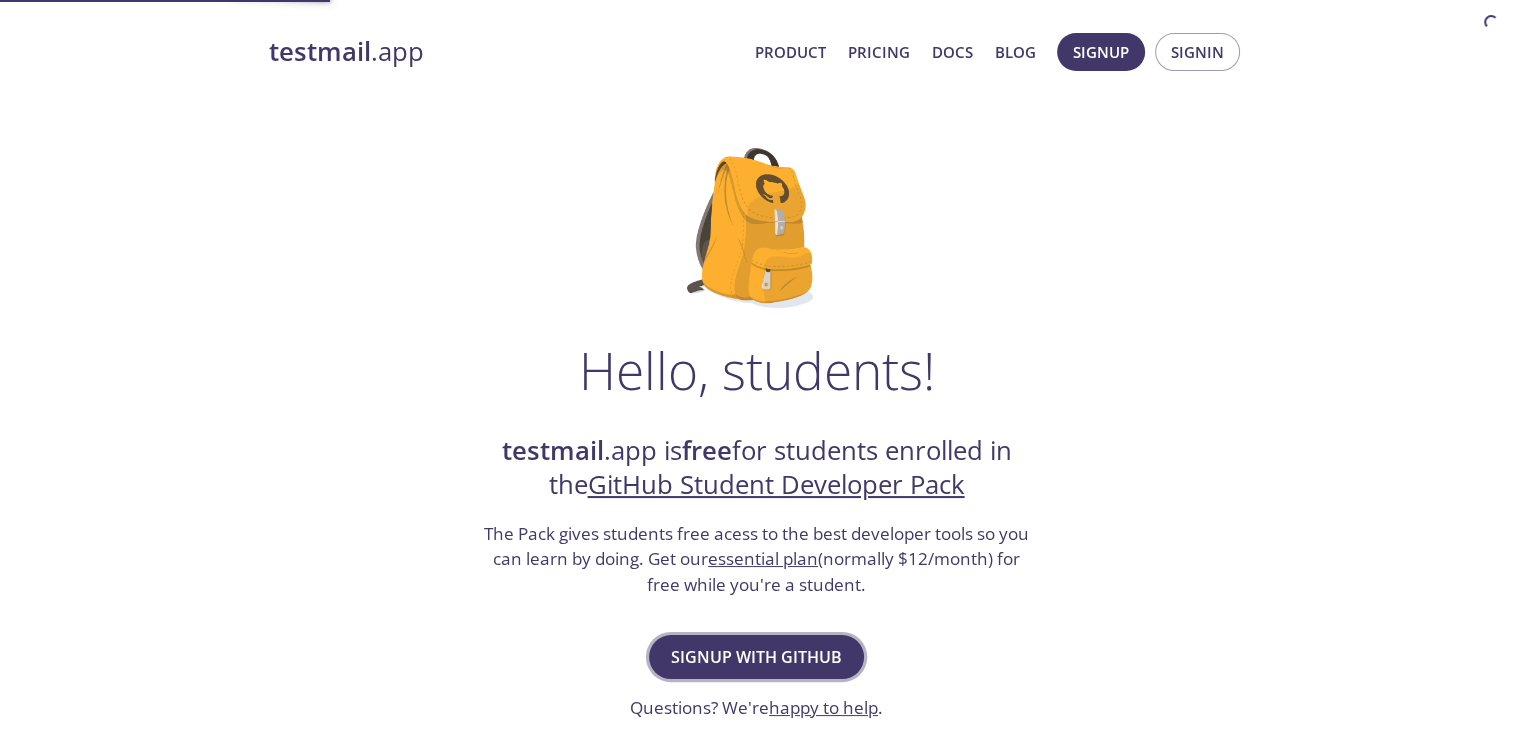 click on "Signup with GitHub" at bounding box center (756, 657) 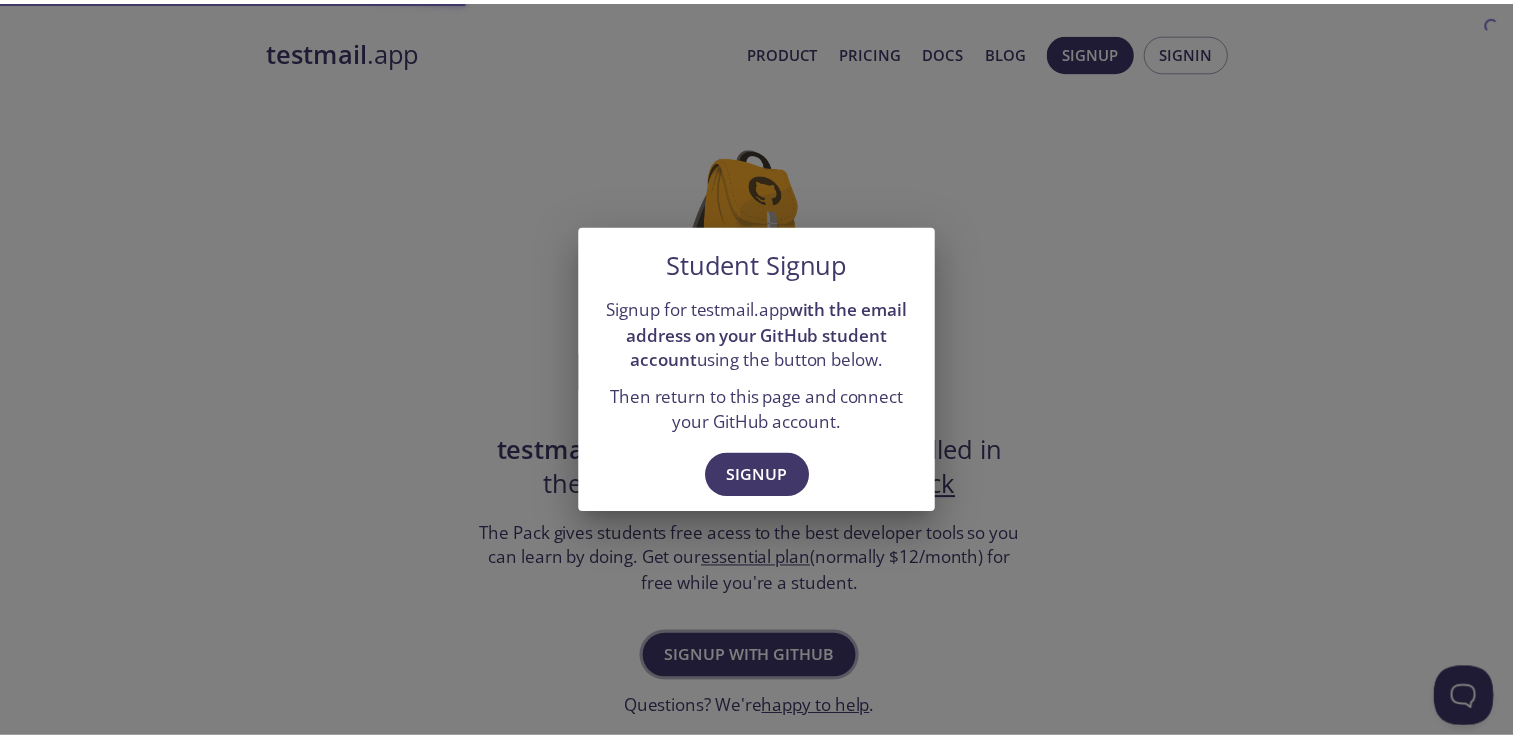 scroll, scrollTop: 0, scrollLeft: 0, axis: both 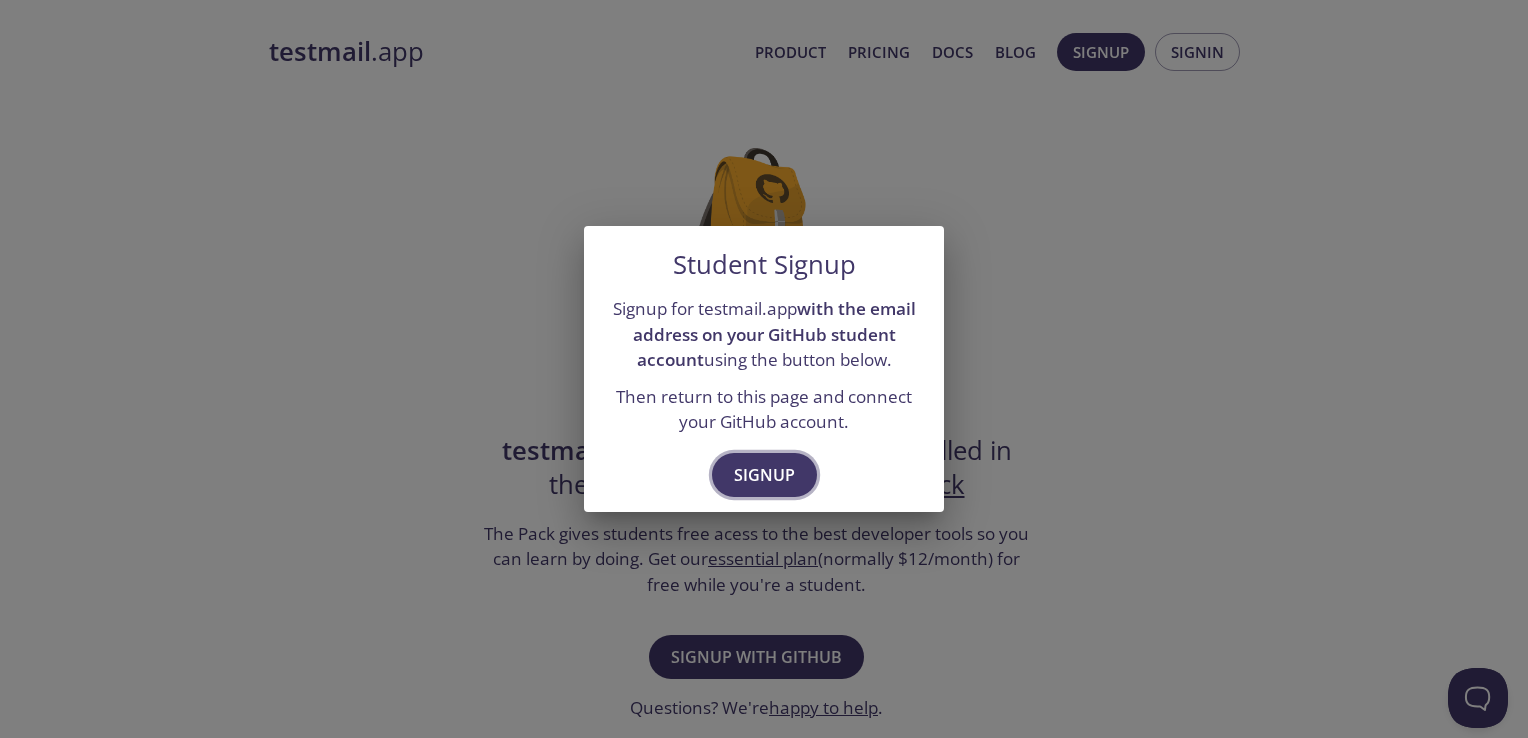 click on "Signup" at bounding box center (764, 475) 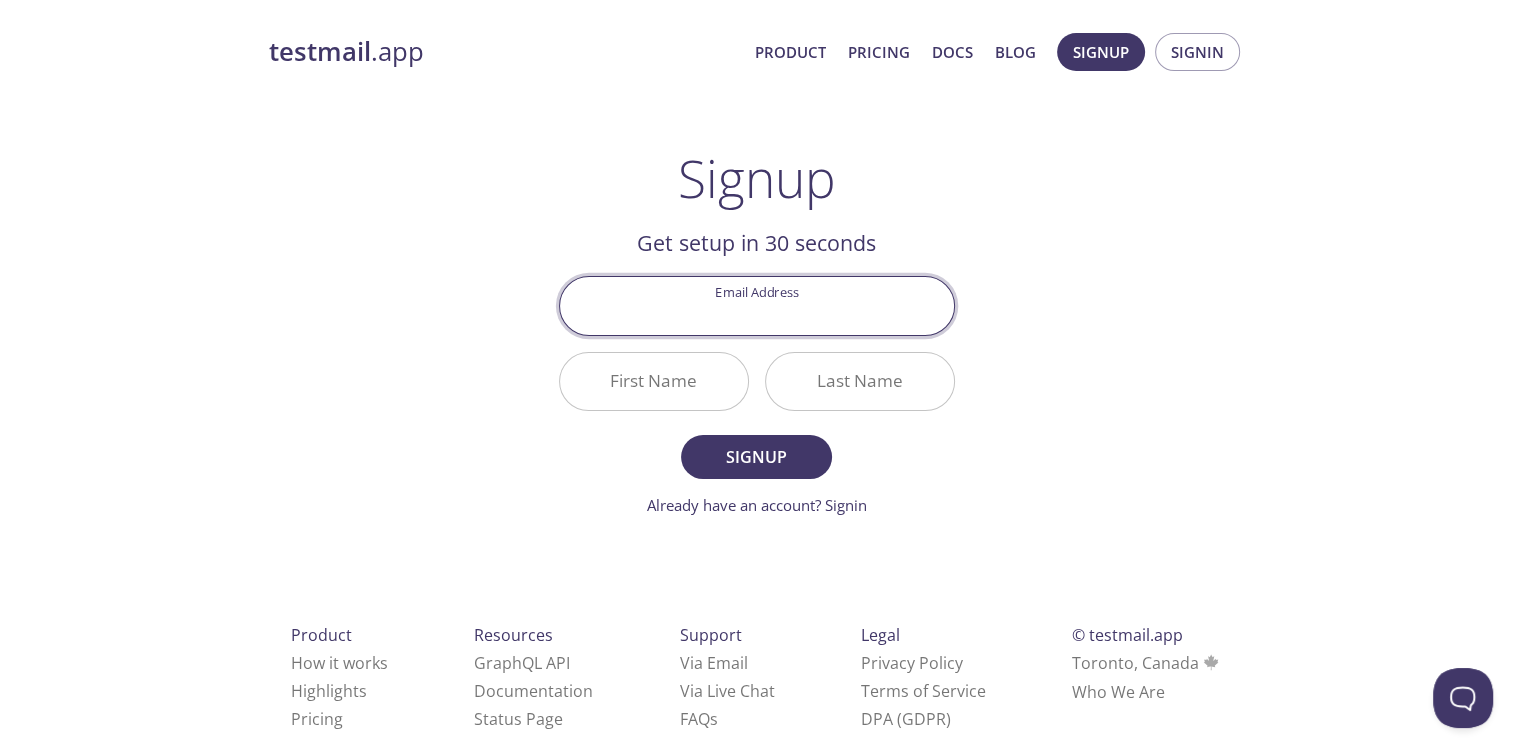 click on "Email Address" at bounding box center (757, 305) 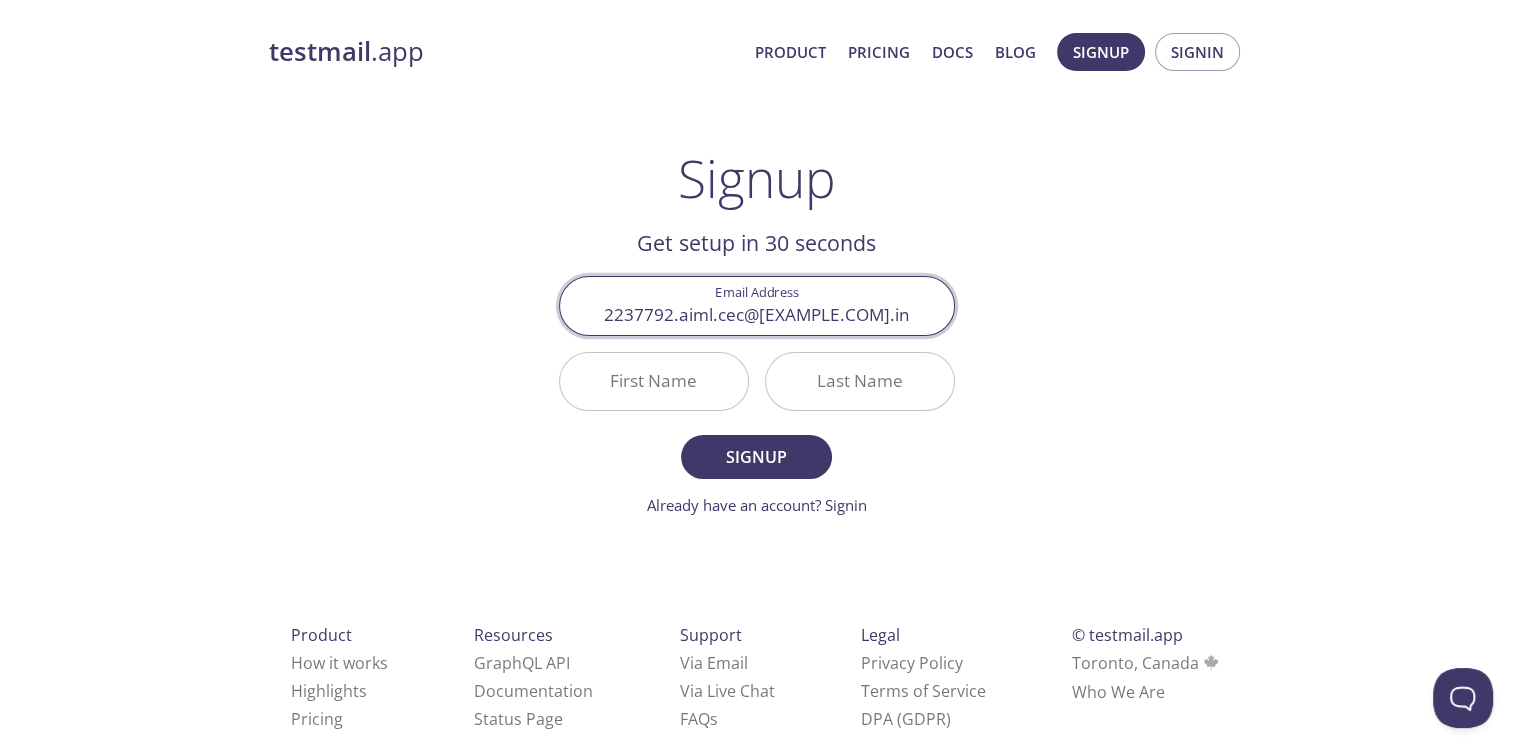 type on "2237792.aiml.cec@[EXAMPLE.COM].in" 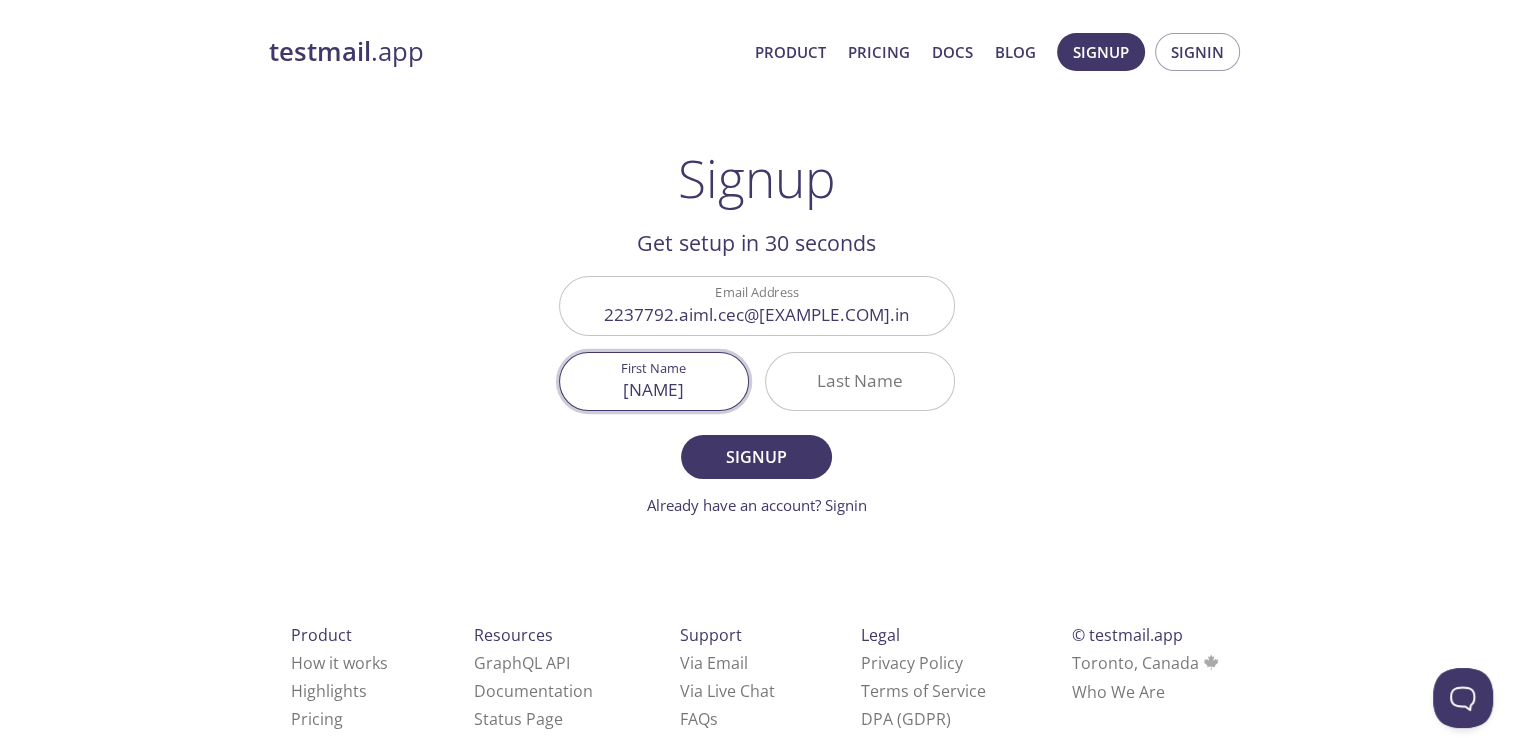 type on "[NAME]" 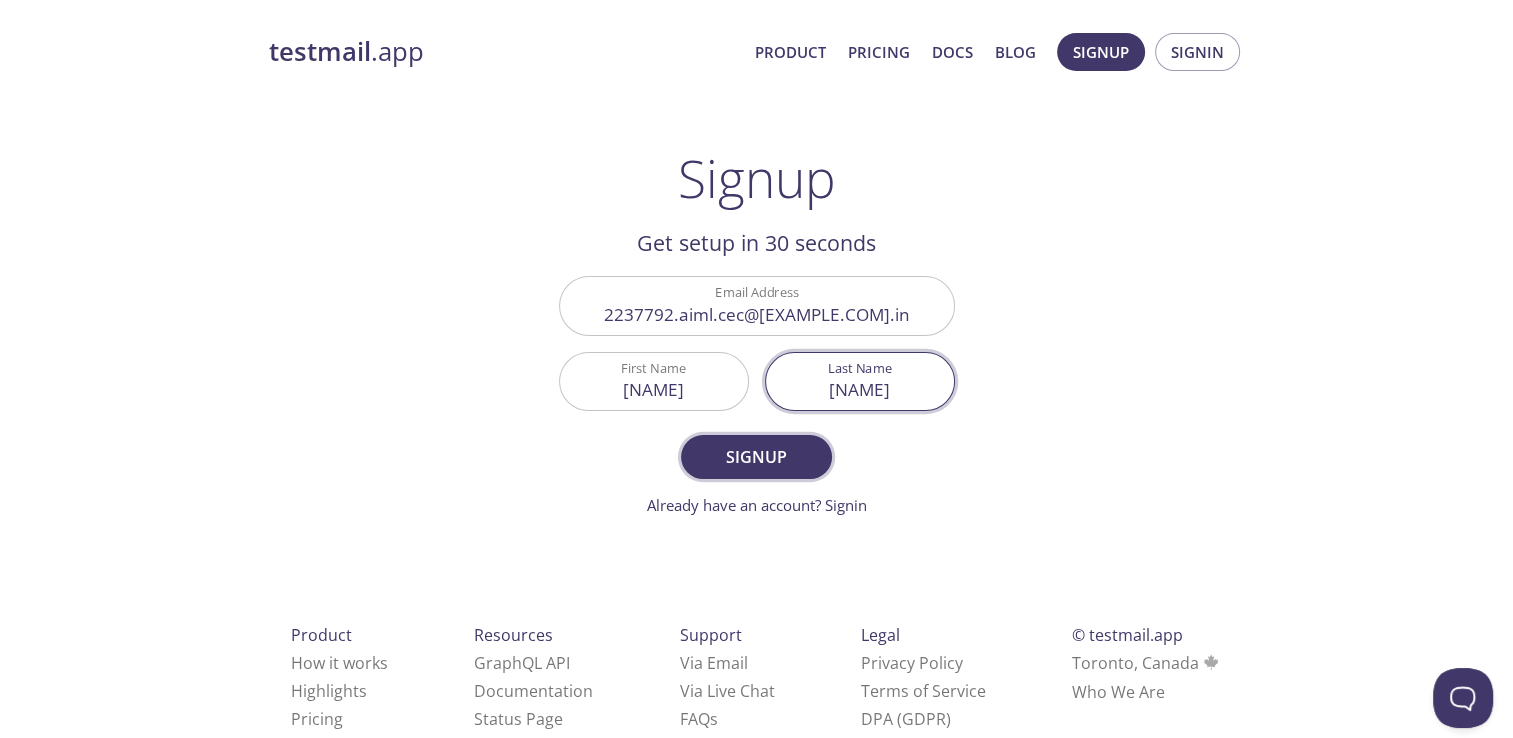 type on "[NAME]" 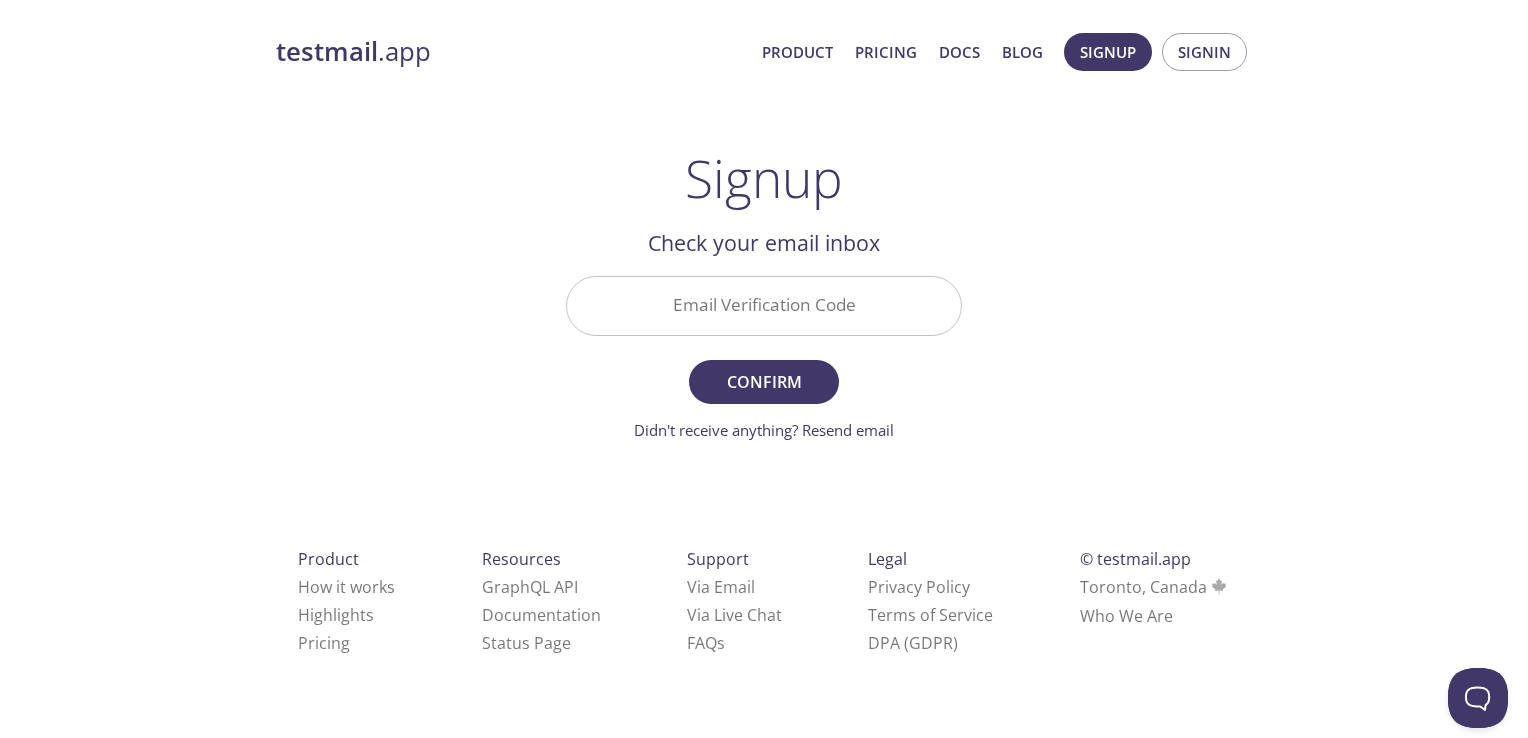click on "Email Verification Code" at bounding box center [764, 305] 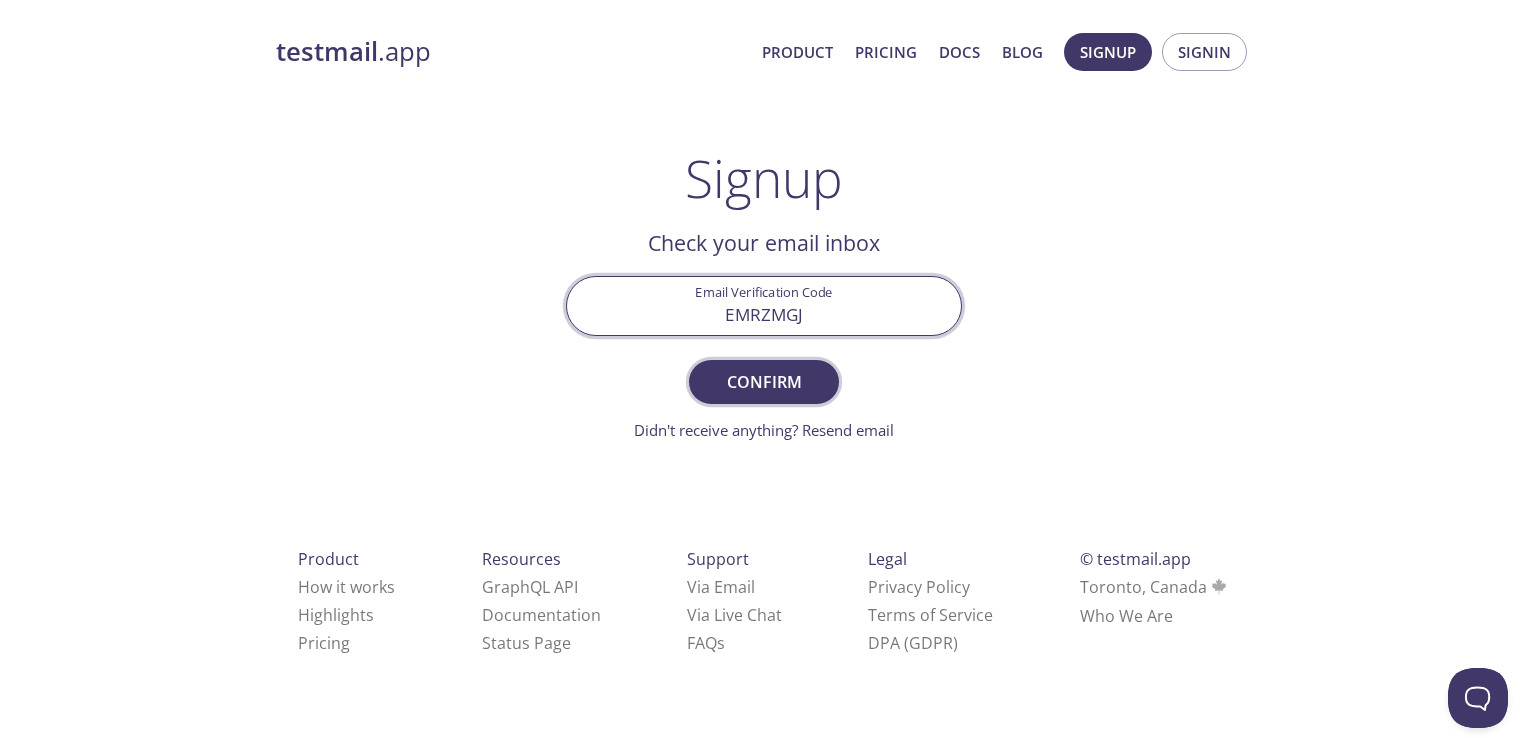 type on "EMRZMGJ" 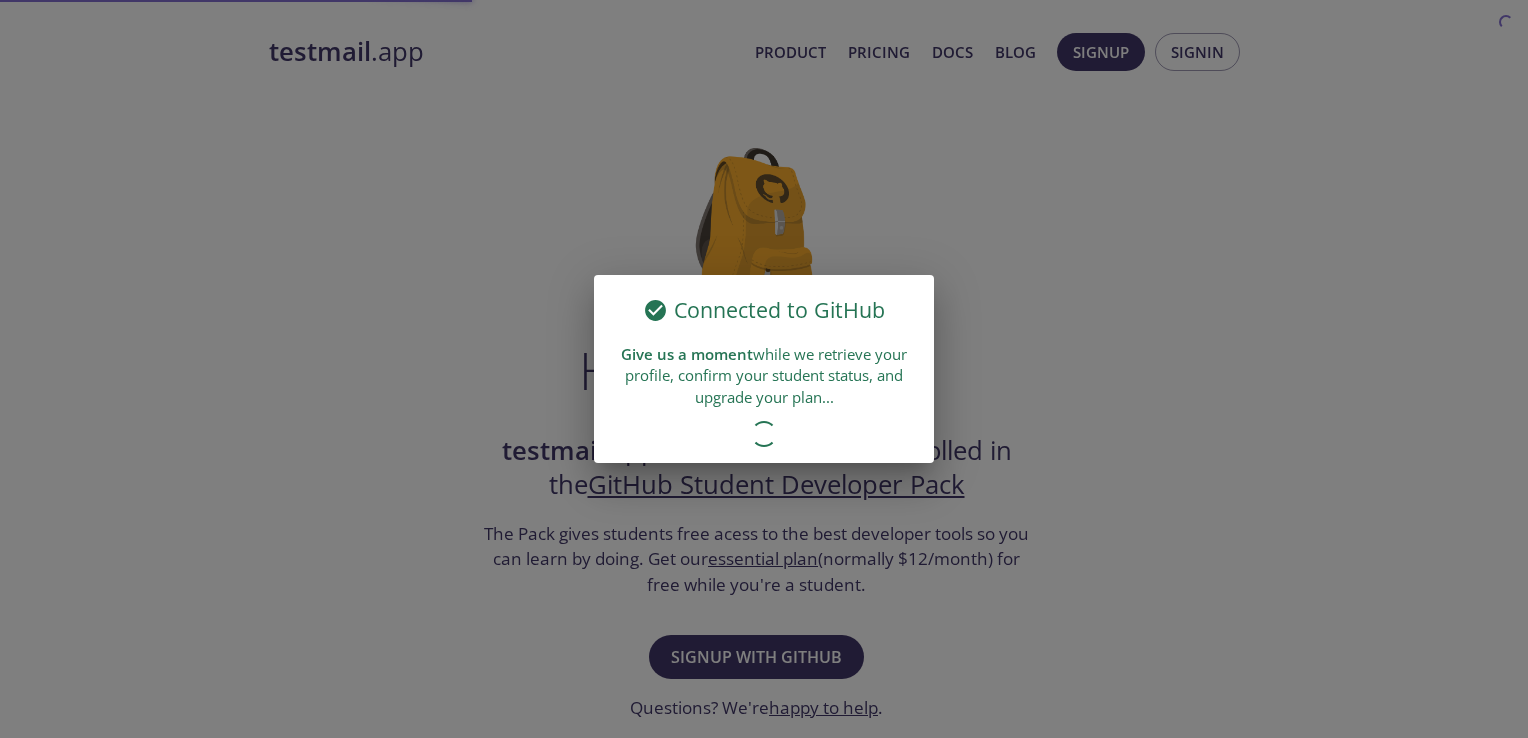 scroll, scrollTop: 0, scrollLeft: 0, axis: both 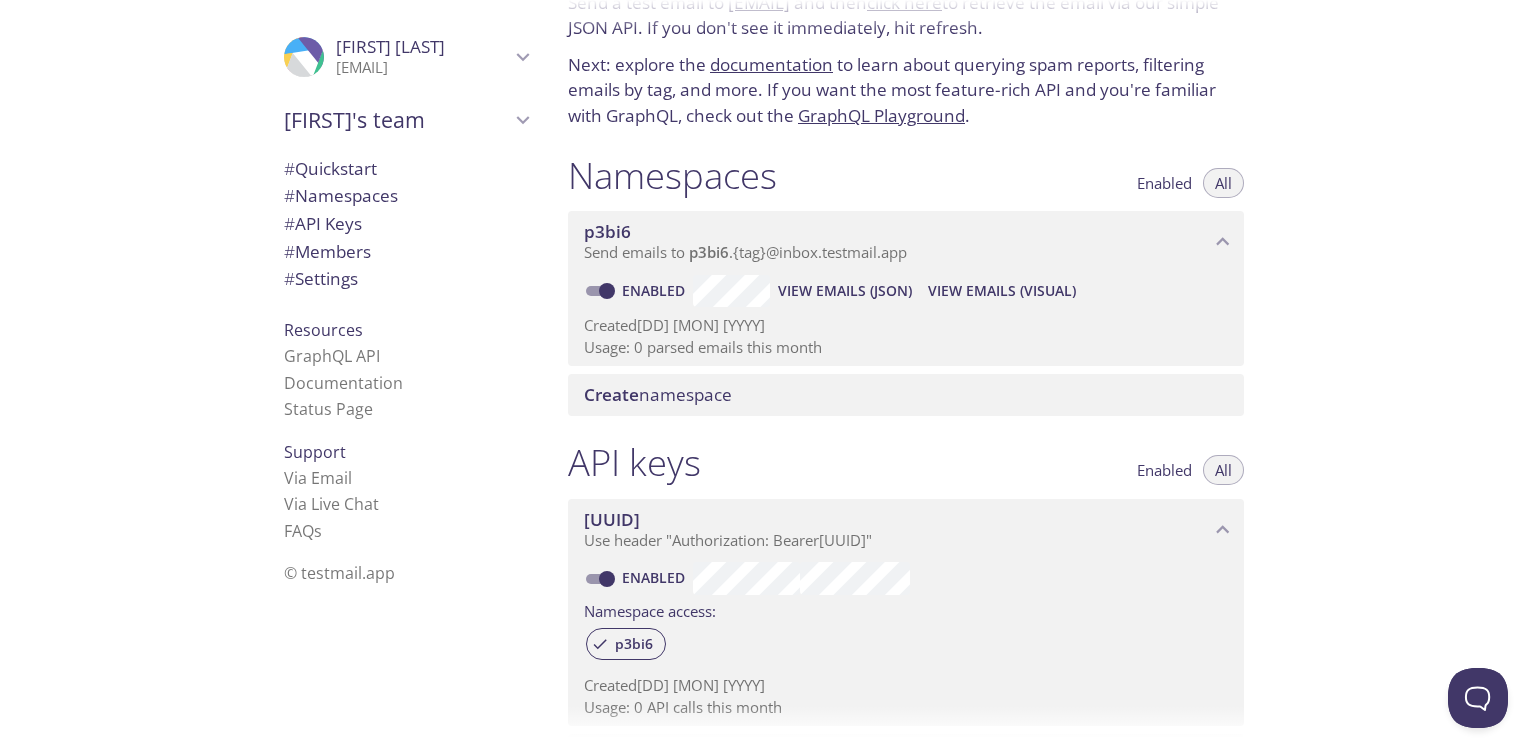 click on "Create" at bounding box center [611, 394] 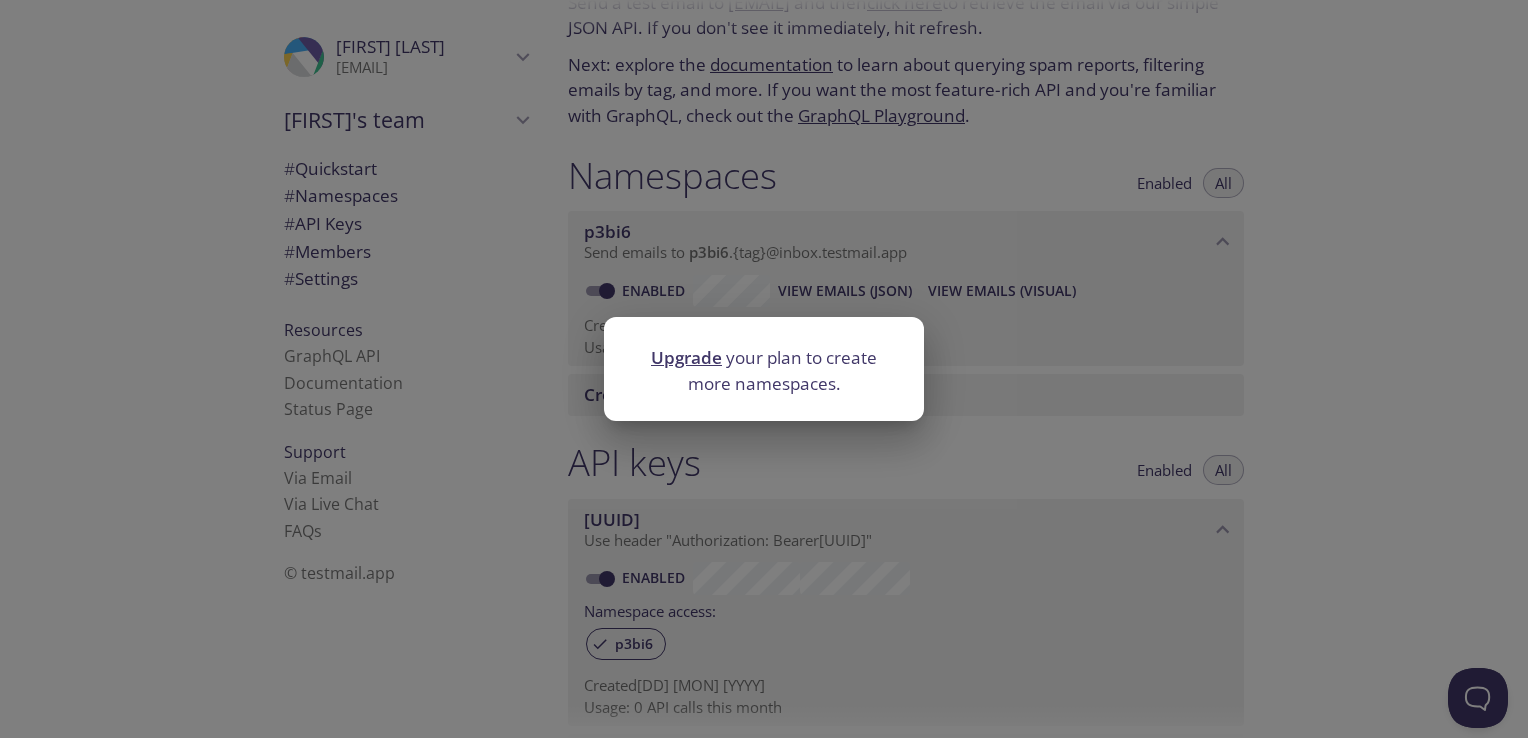 click on "Upgrade   your plan to create more namespaces." at bounding box center (764, 369) 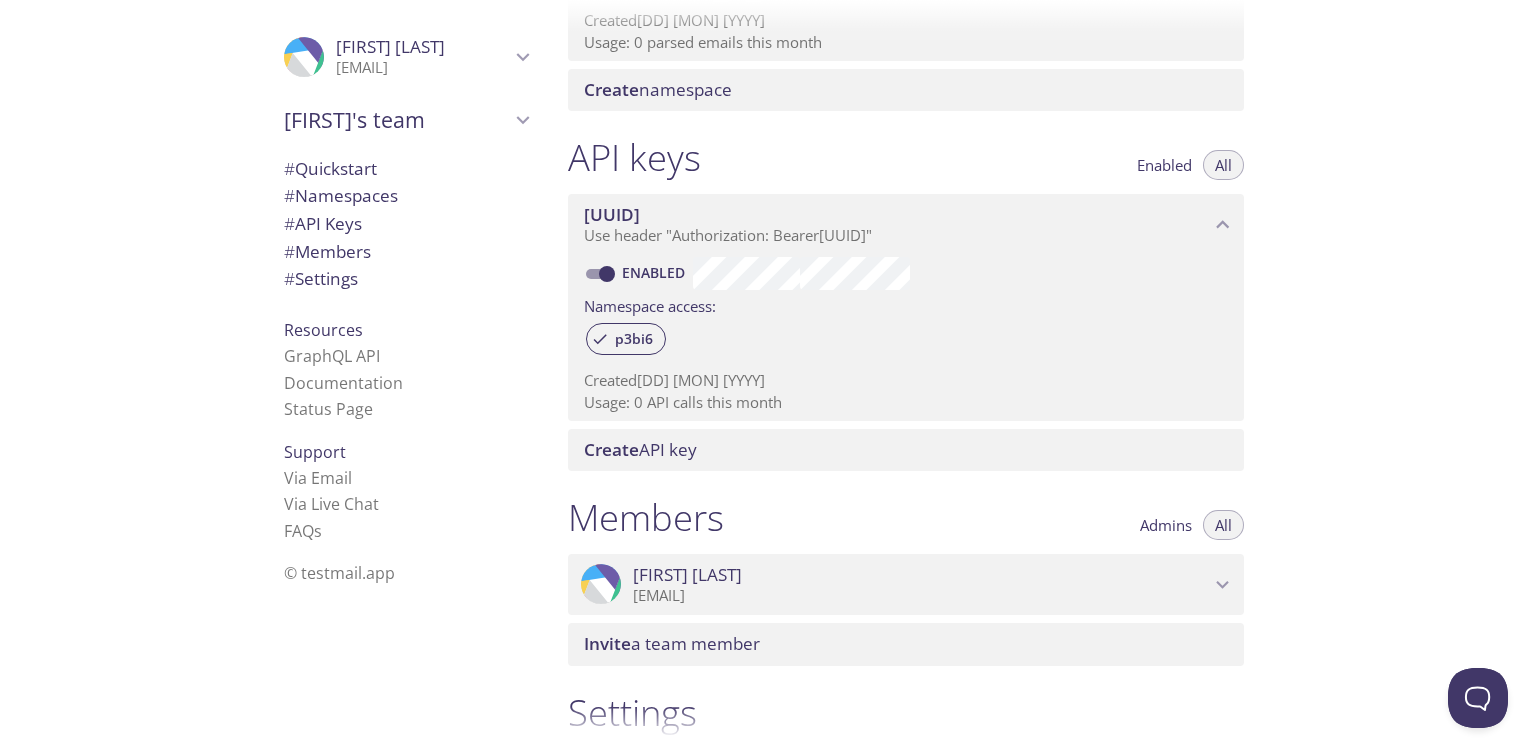 scroll, scrollTop: 184, scrollLeft: 0, axis: vertical 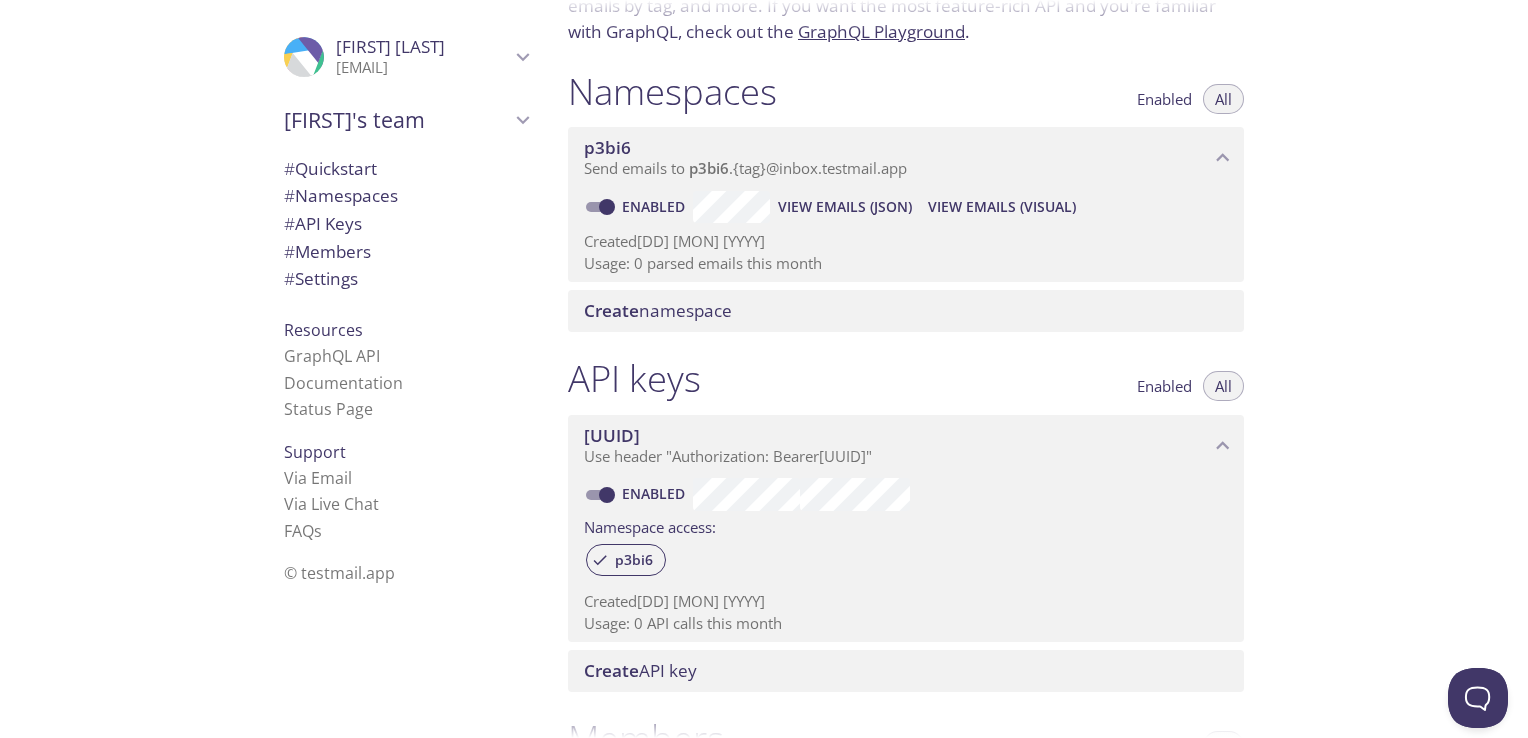 click on "View Emails (Visual)" at bounding box center (1002, 207) 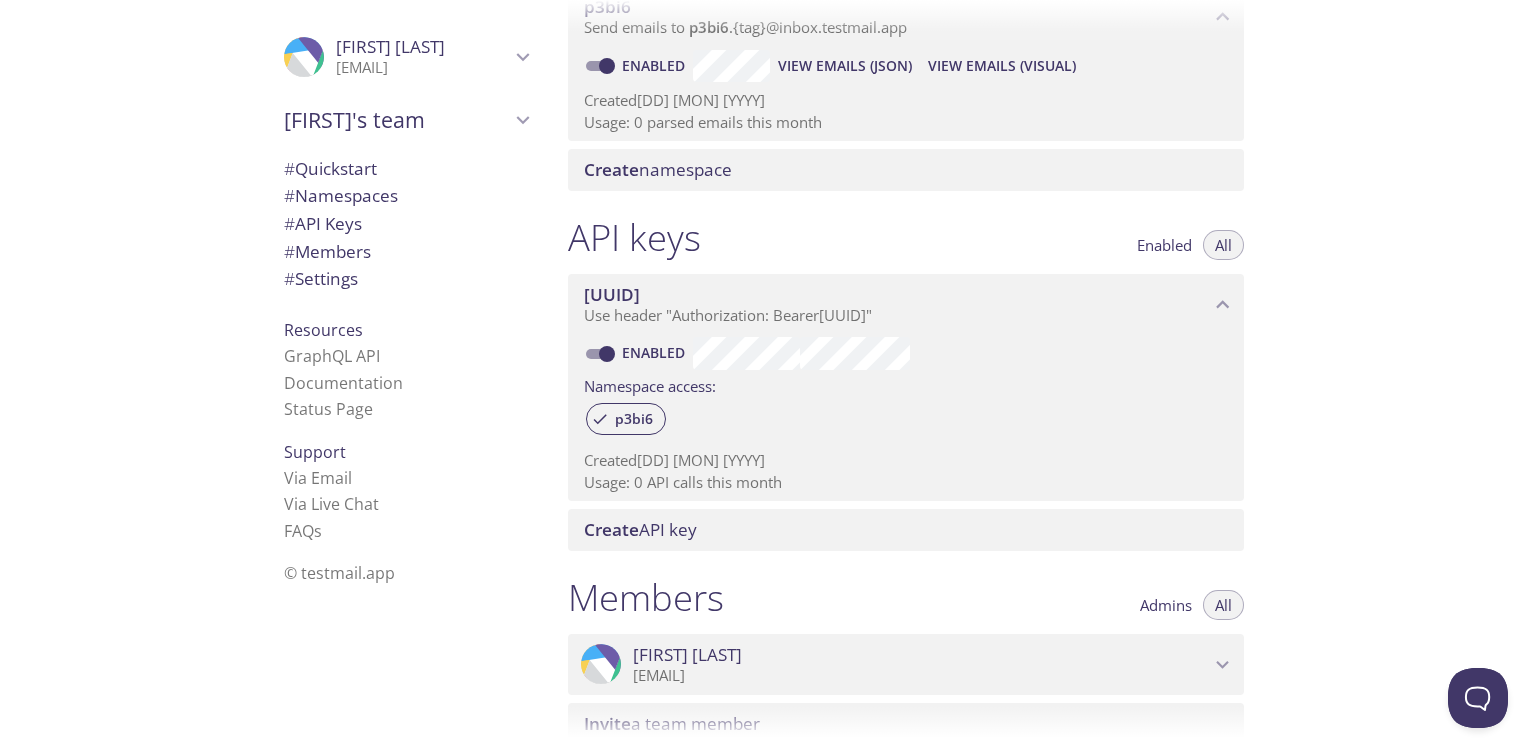 scroll, scrollTop: 284, scrollLeft: 0, axis: vertical 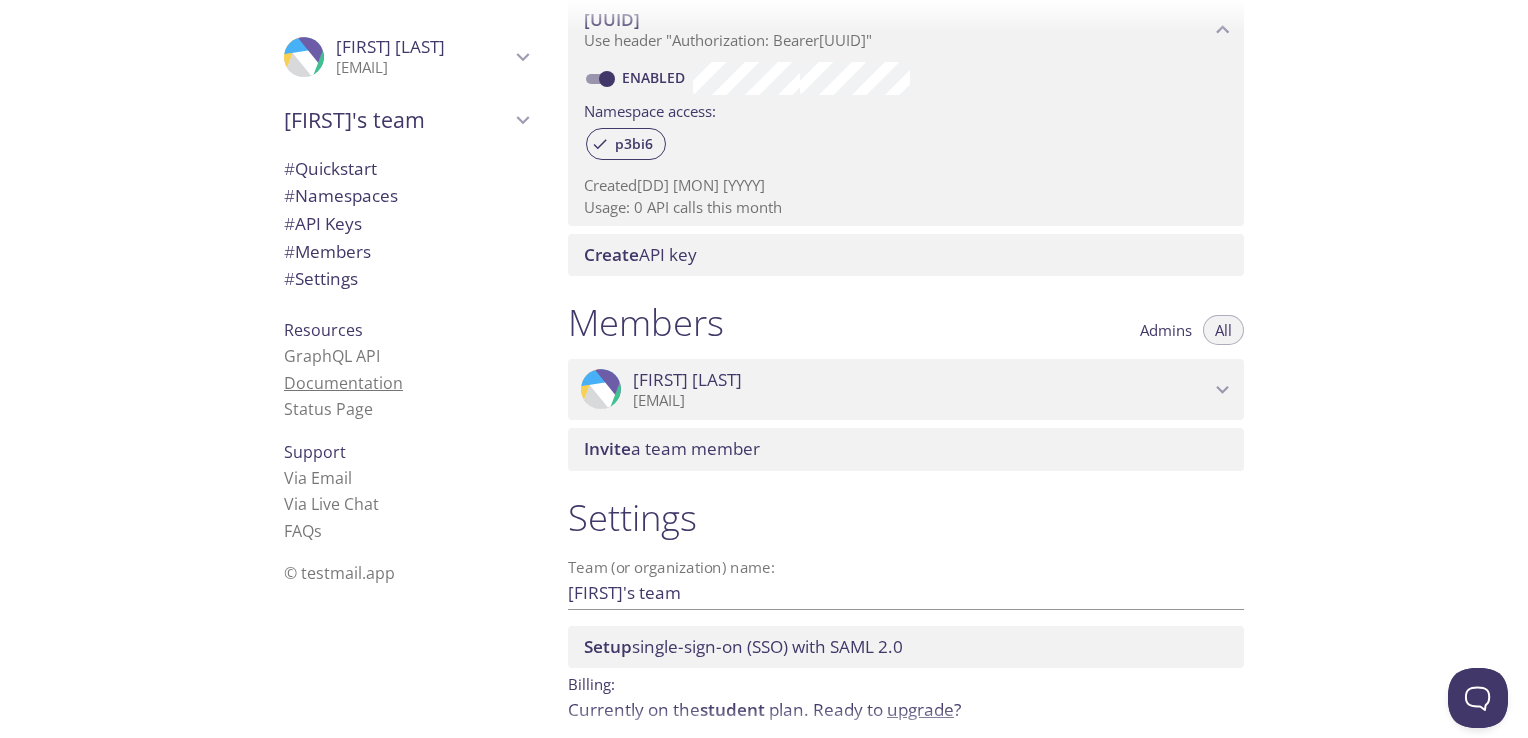 click on "Documentation" at bounding box center [343, 383] 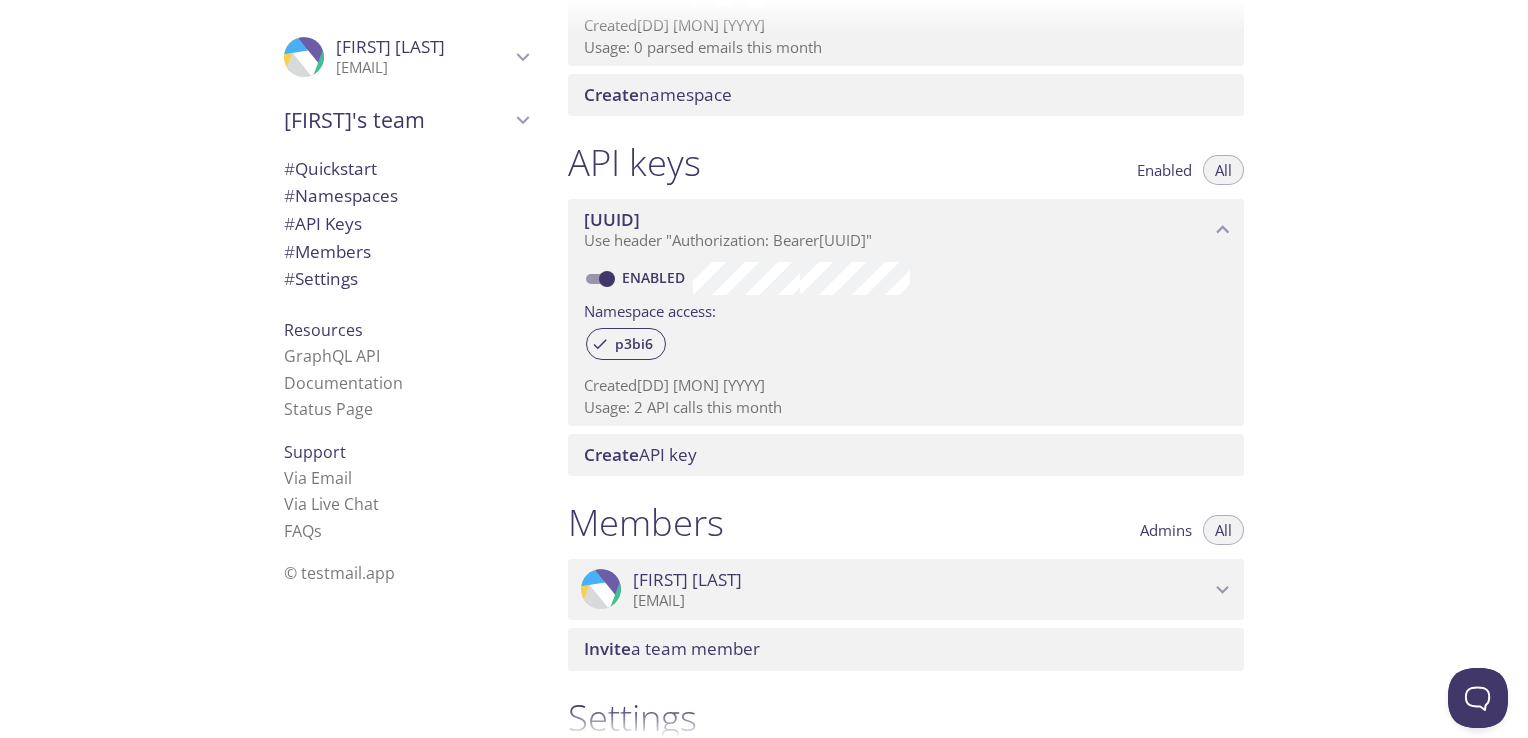 scroll, scrollTop: 400, scrollLeft: 0, axis: vertical 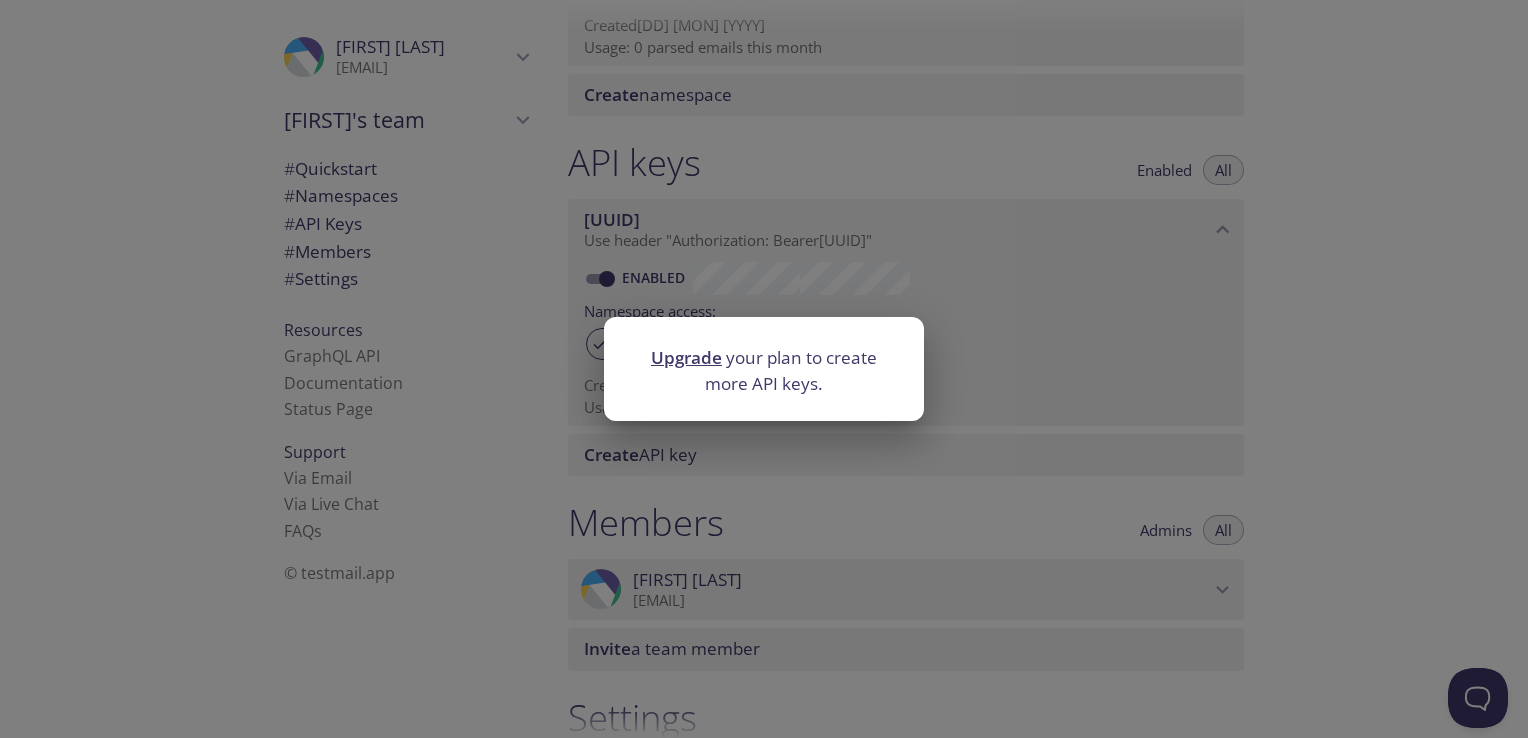 click on "Upgrade   your plan to create more API keys." at bounding box center [764, 369] 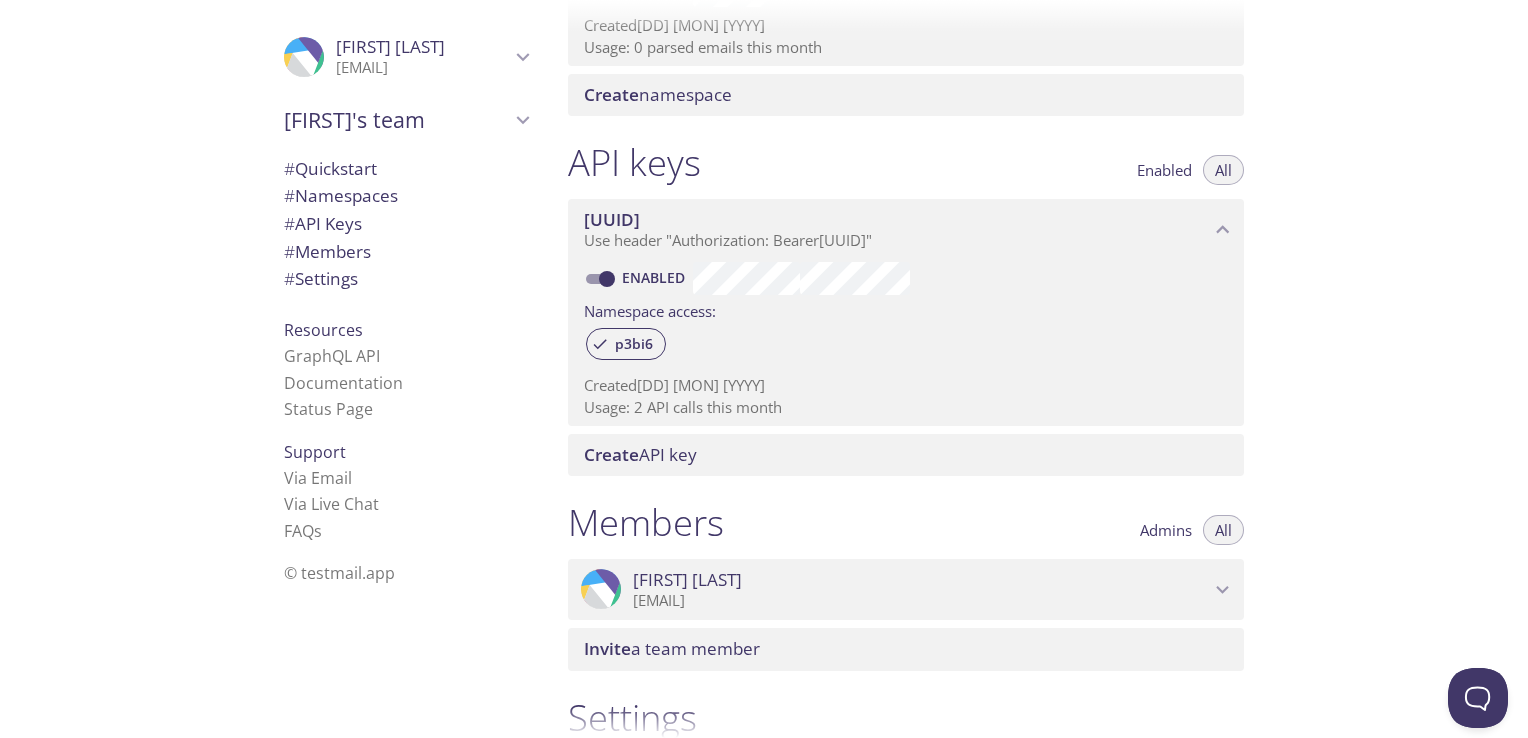 click on "Use header "Authorization: Bearer  5cc08***-****-****-****-*******8d06e "" at bounding box center (897, 241) 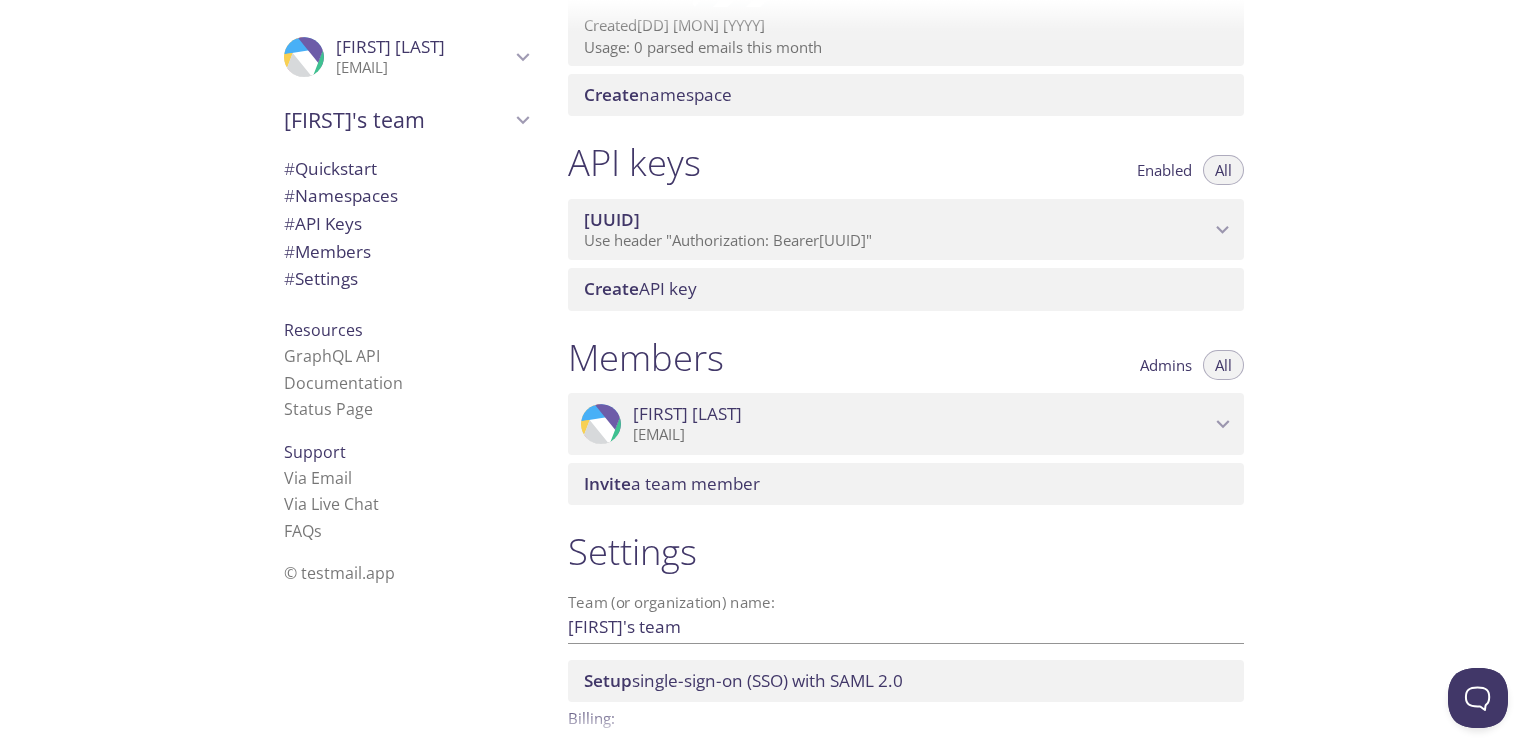 click on "Use header "Authorization: Bearer  5cc08***-****-****-****-*******8d06e "" at bounding box center [897, 241] 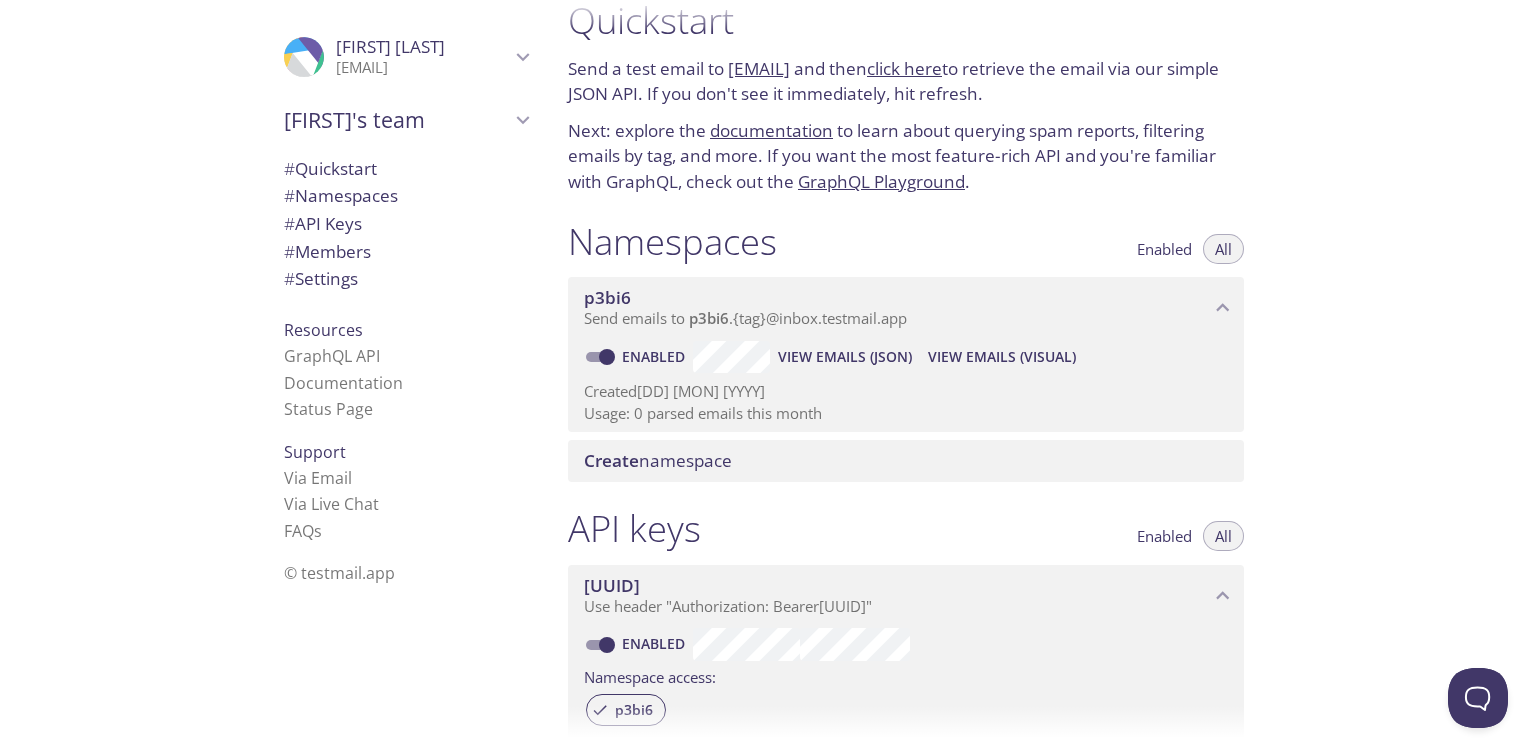 scroll, scrollTop: 0, scrollLeft: 0, axis: both 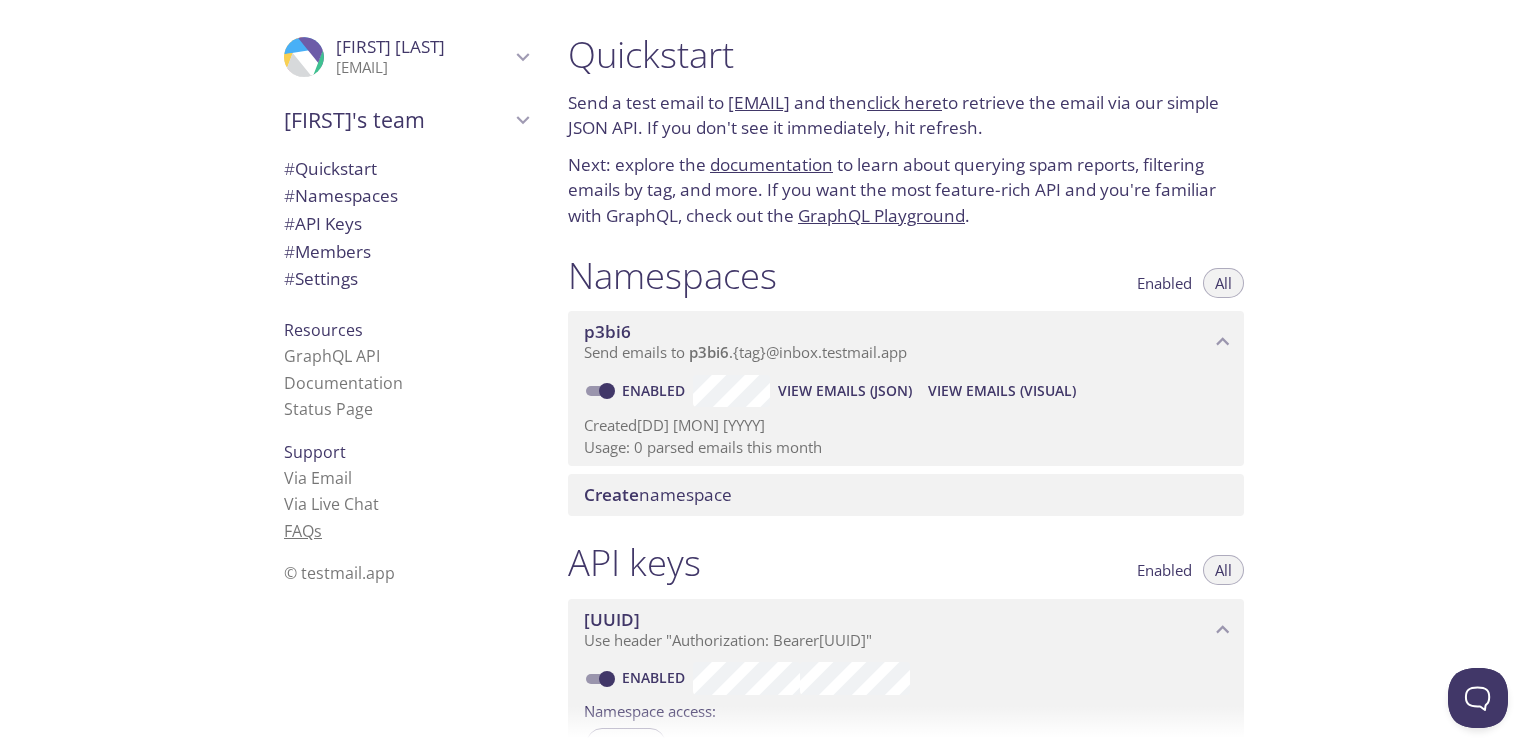 click on "FAQ s" at bounding box center [303, 531] 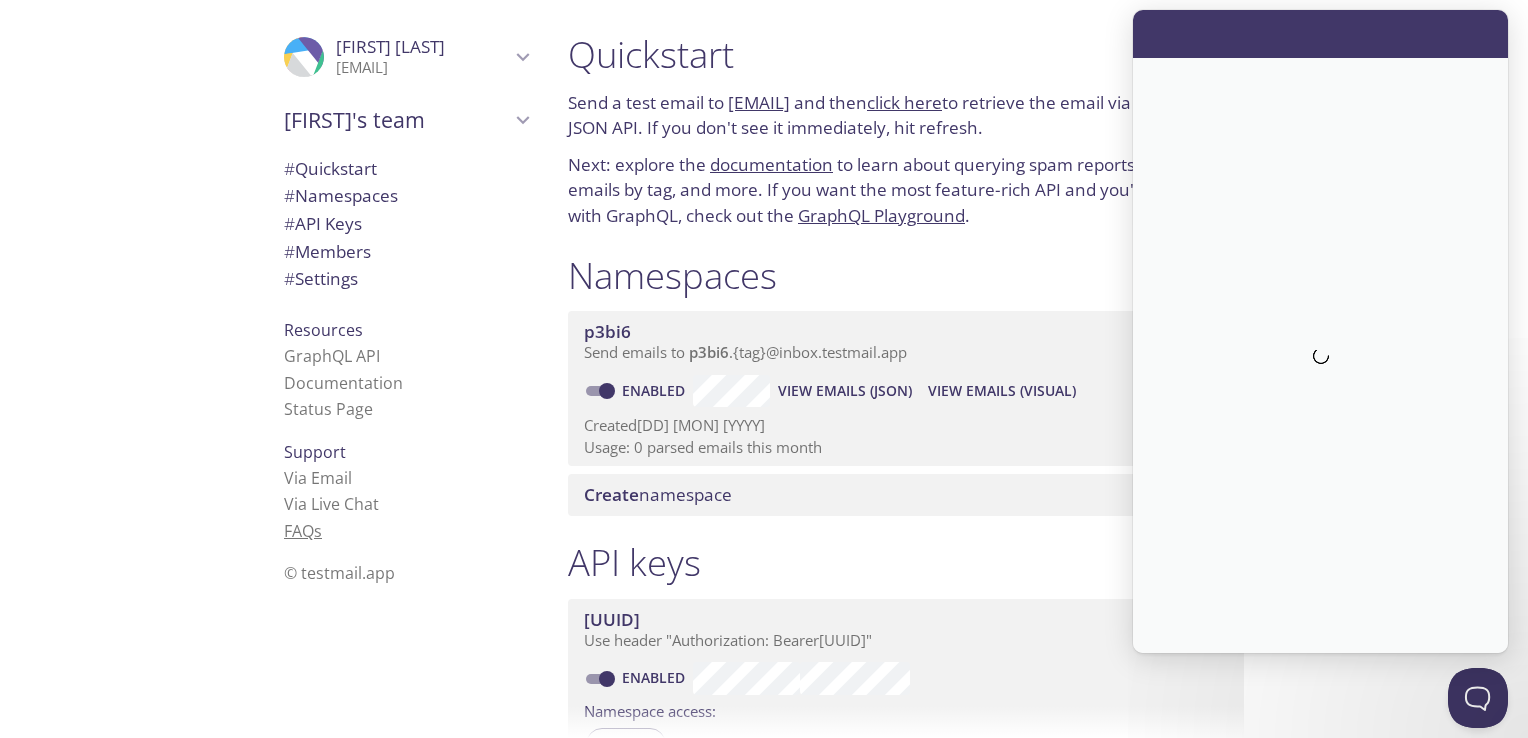scroll, scrollTop: 0, scrollLeft: 0, axis: both 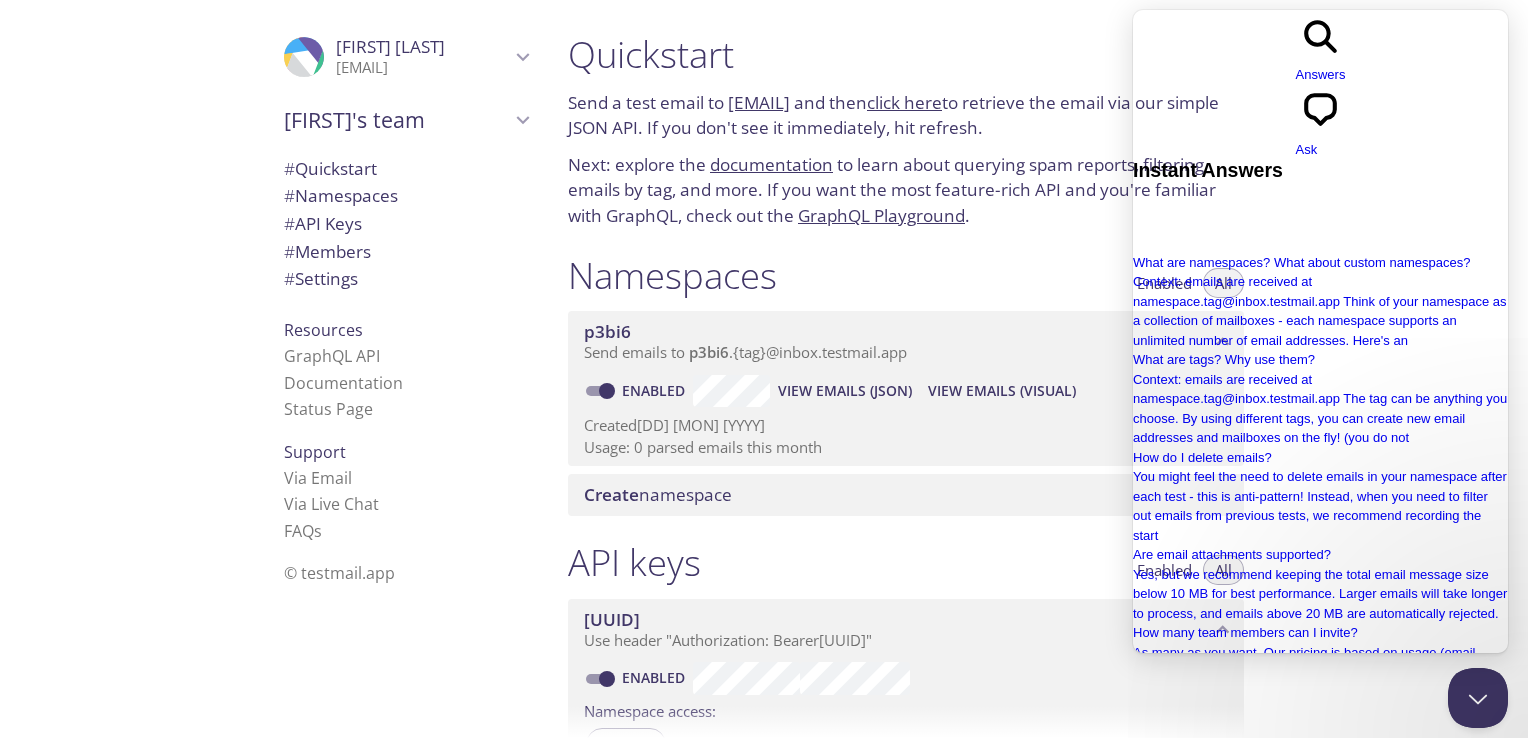 click on "API keys Enabled All" at bounding box center [906, 565] 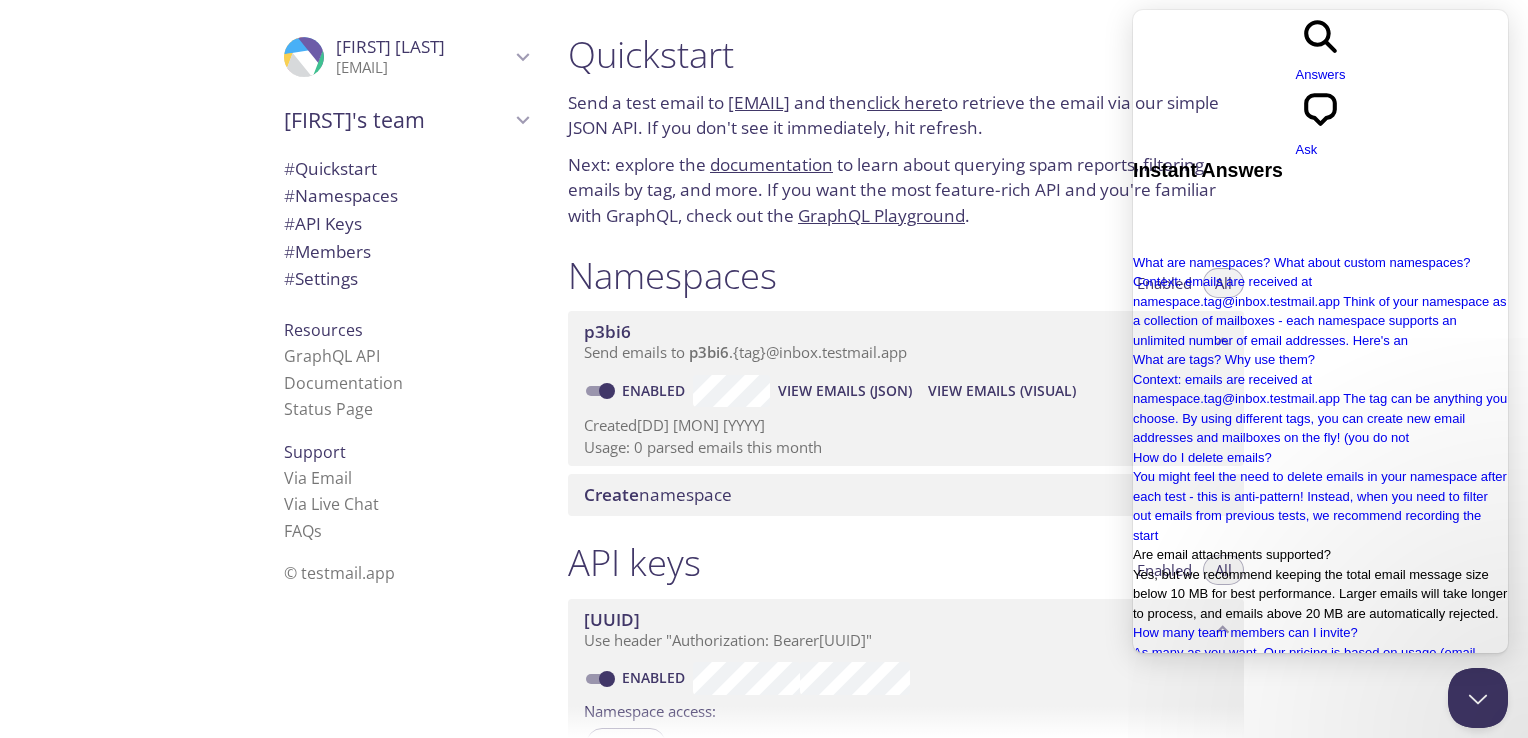scroll, scrollTop: 316, scrollLeft: 0, axis: vertical 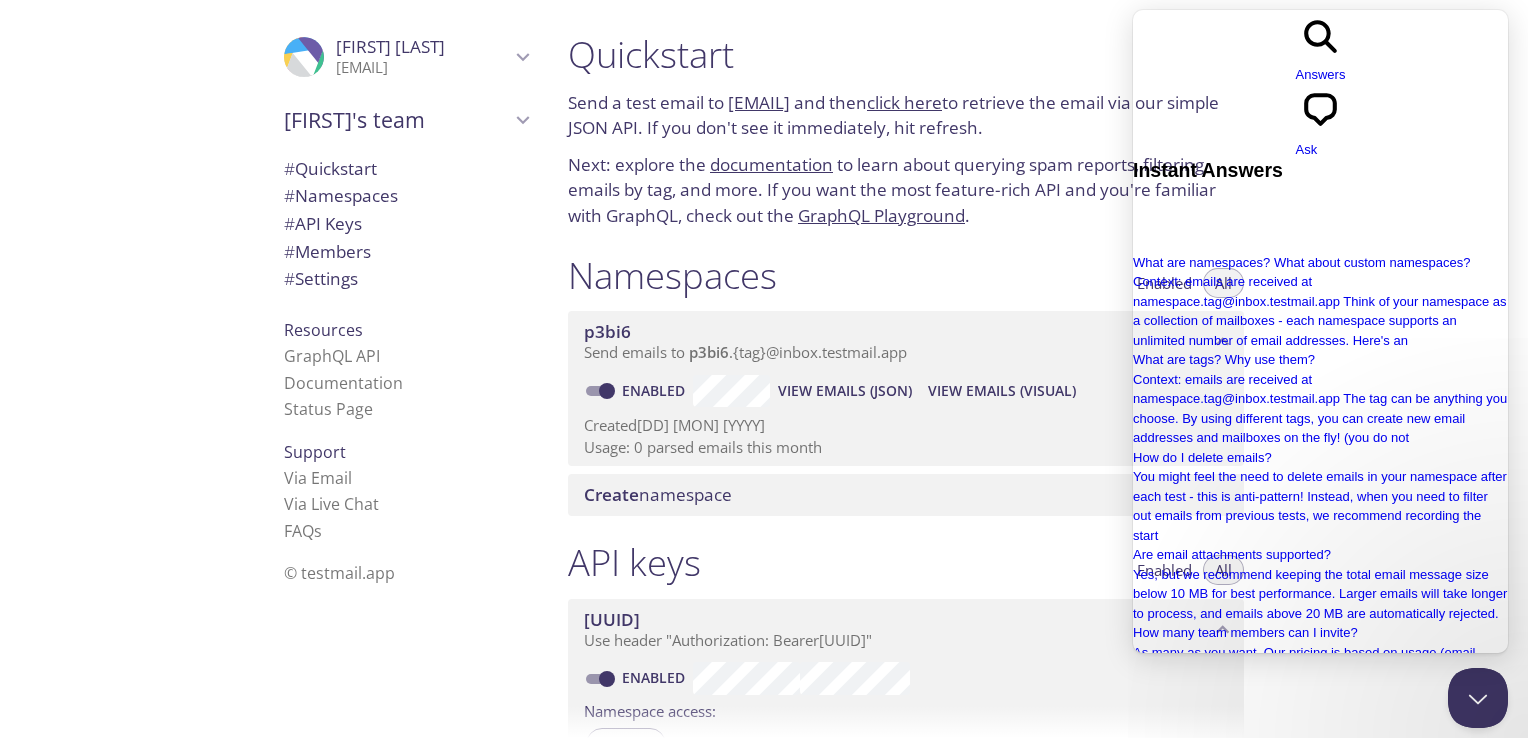 click on "5cc08***-****-****-****-*******8d06e Use header "Authorization: Bearer  5cc08***-****-****-****-*******8d06e " Enabled Namespace access: p3bi6 Created  8 Aug 2025 Usage: 2 API calls this month" at bounding box center [906, 708] 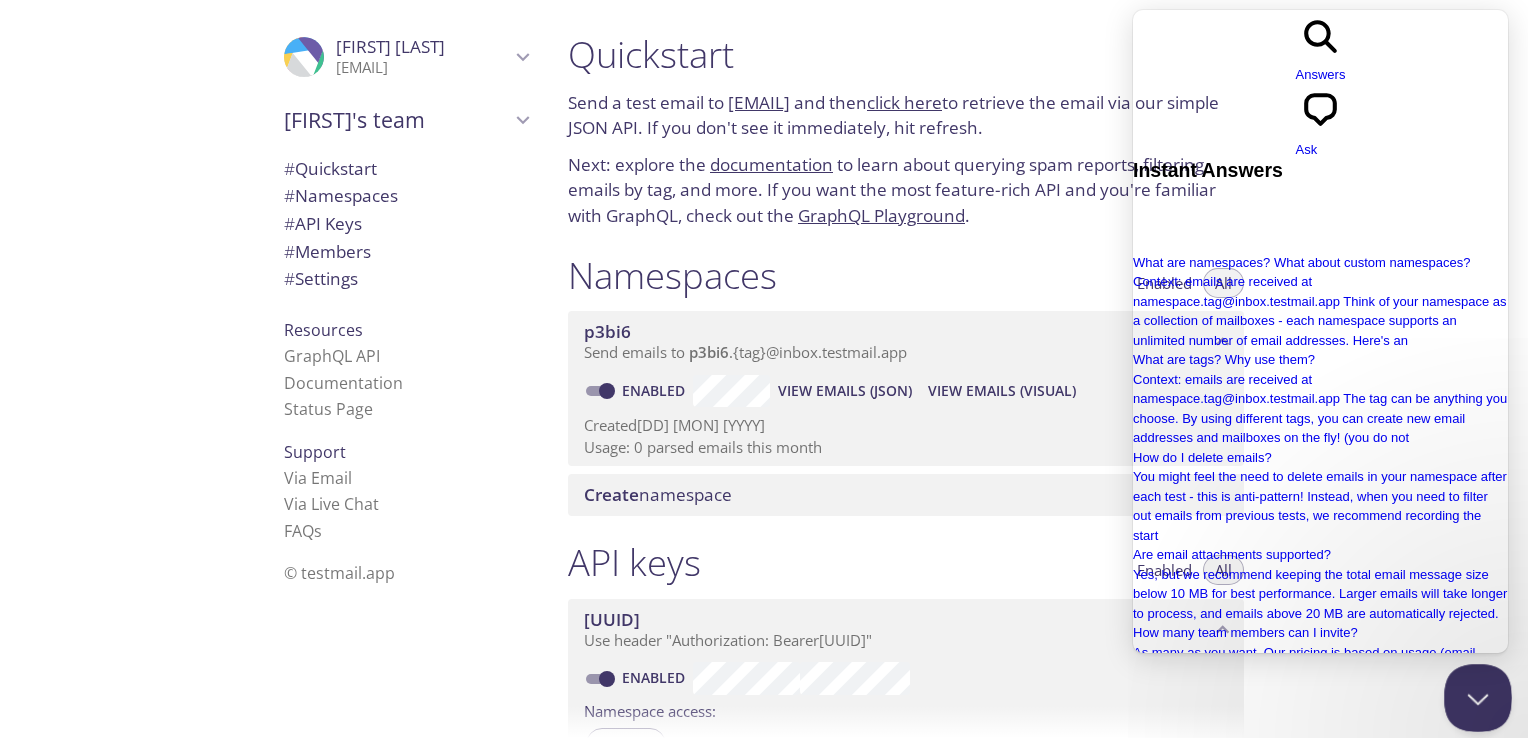 click at bounding box center [1474, 694] 